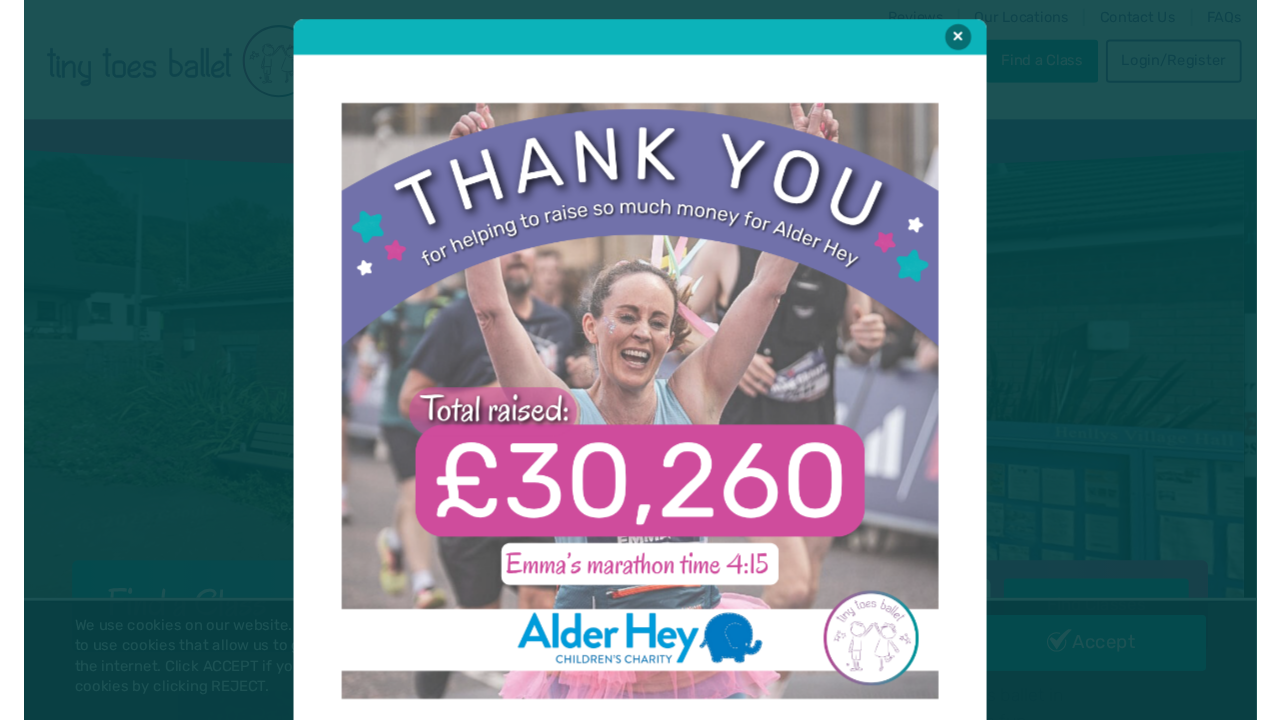 scroll, scrollTop: 0, scrollLeft: 0, axis: both 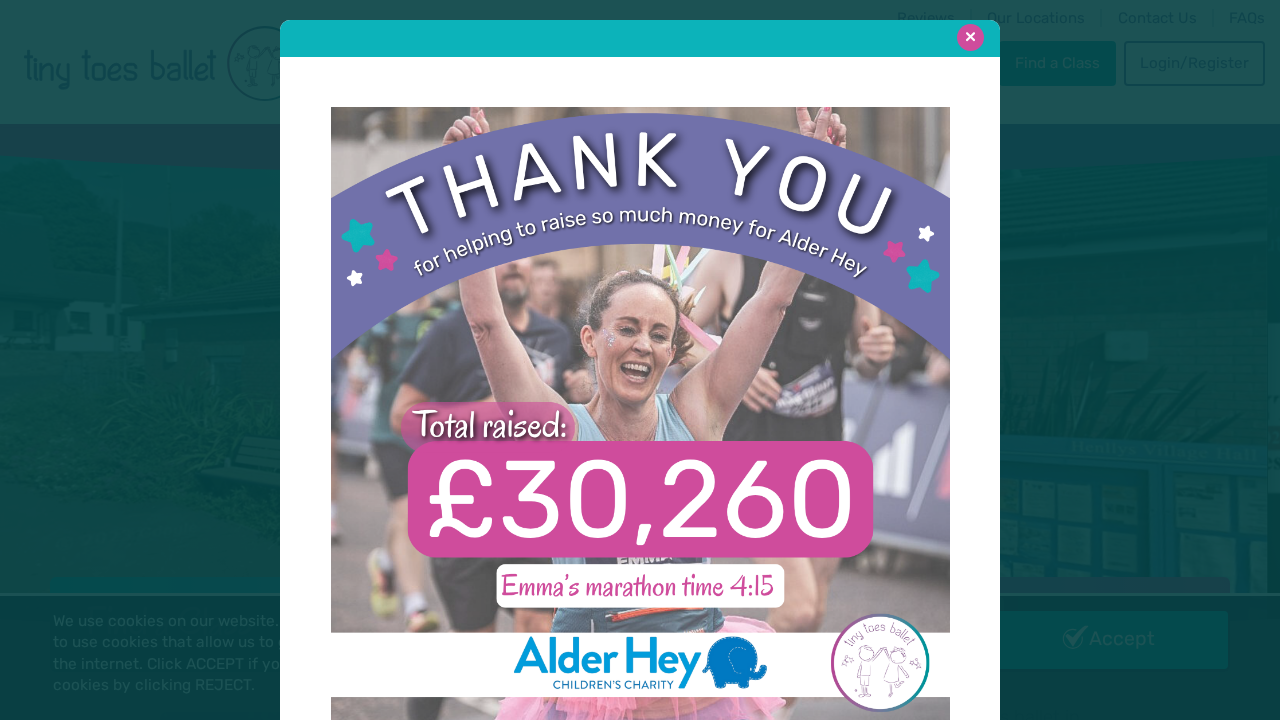 click at bounding box center (970, 37) 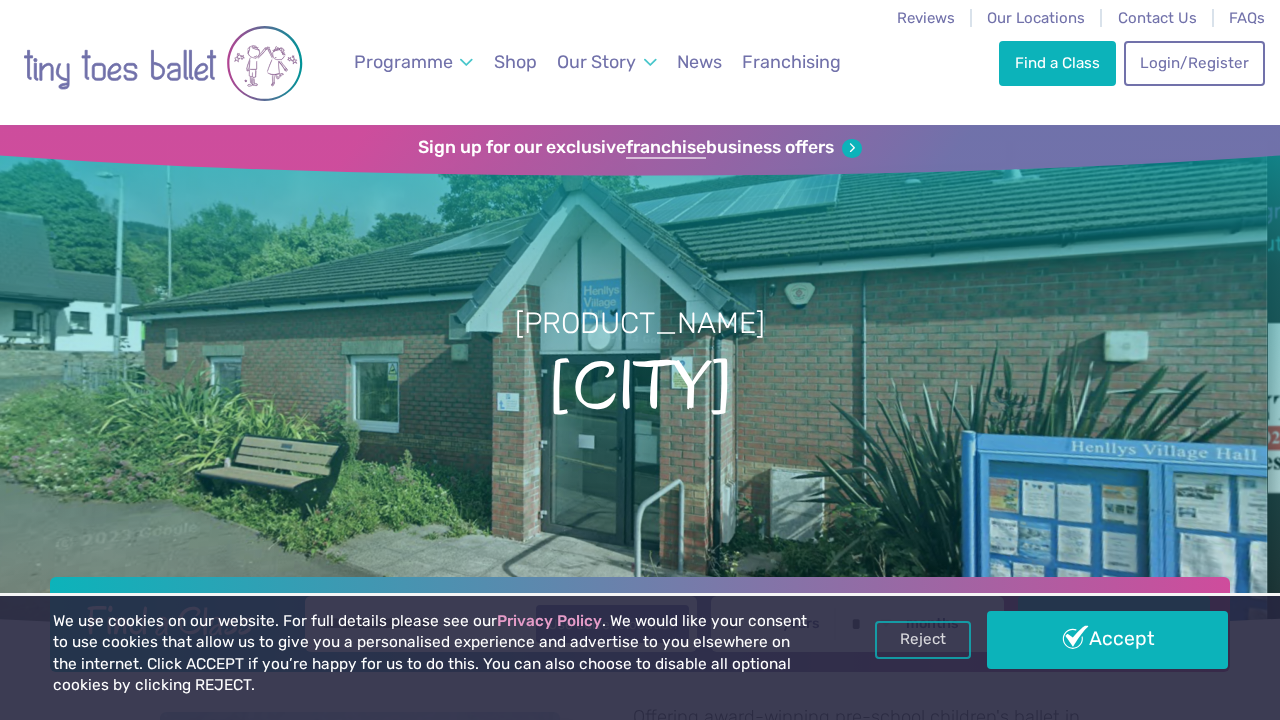 scroll, scrollTop: 0, scrollLeft: 0, axis: both 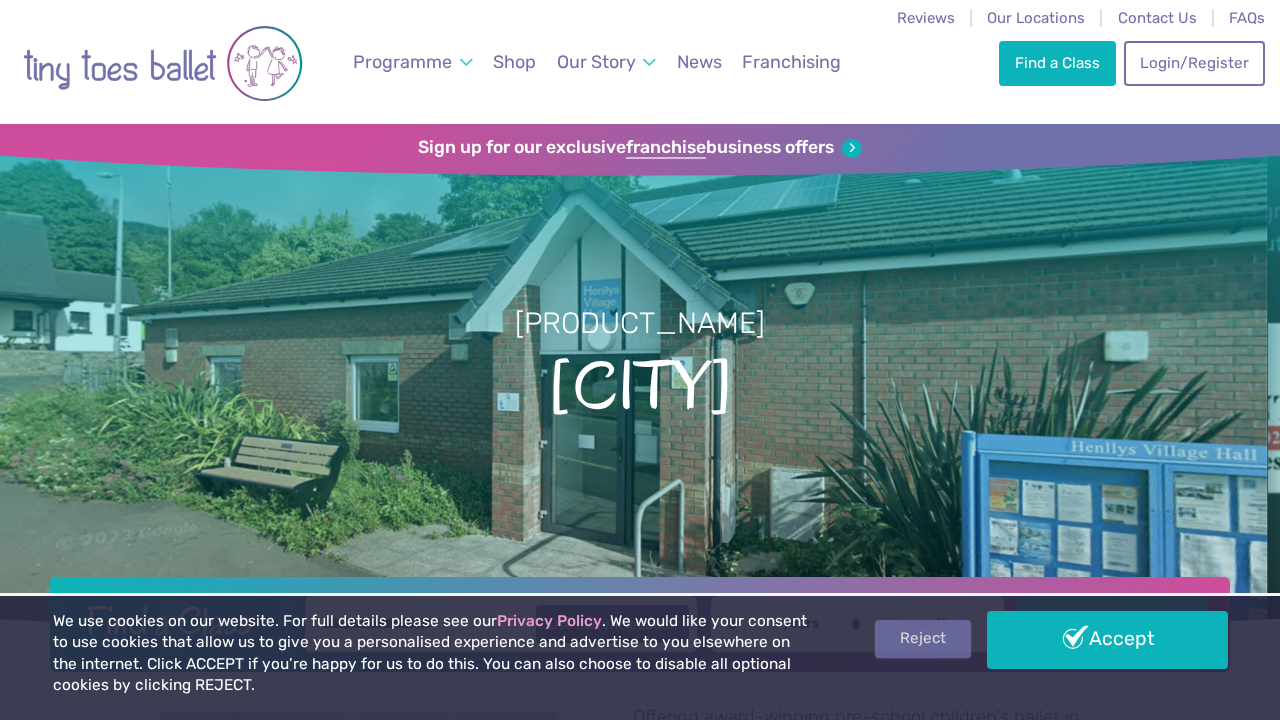click on "Reject" at bounding box center (923, 639) 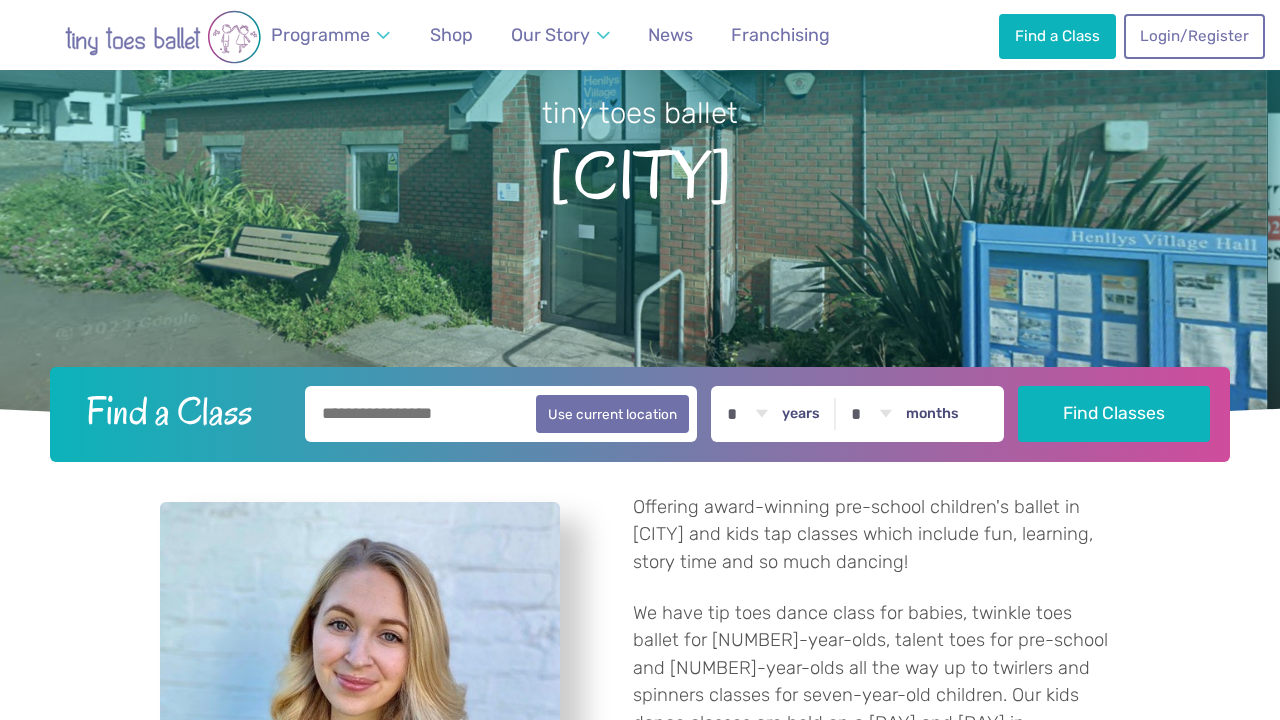 scroll, scrollTop: 218, scrollLeft: 0, axis: vertical 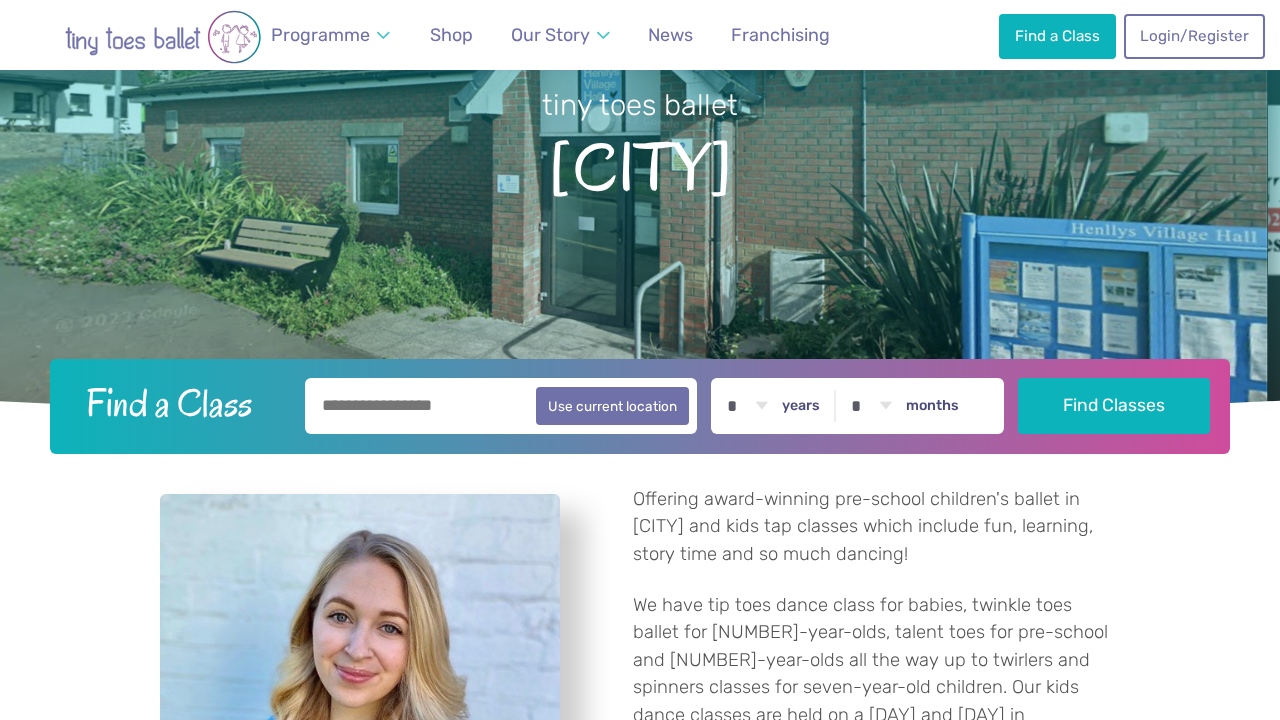 click at bounding box center (501, 406) 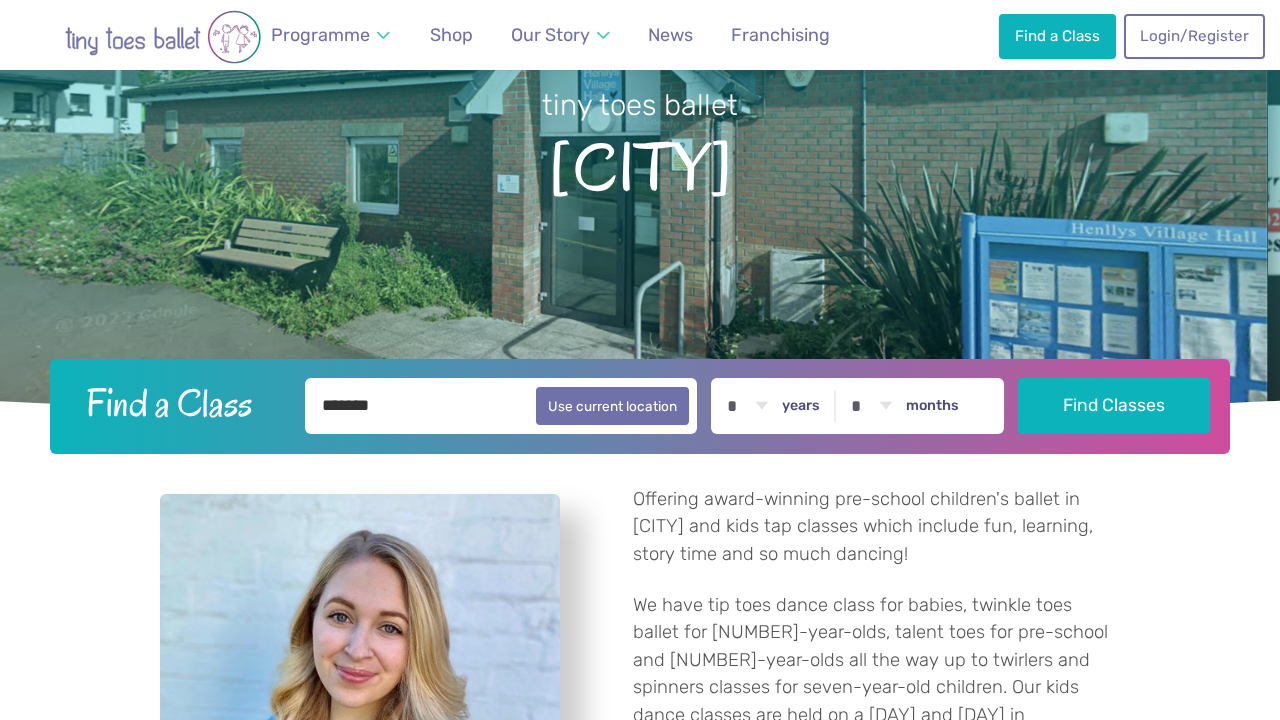 type on "*******" 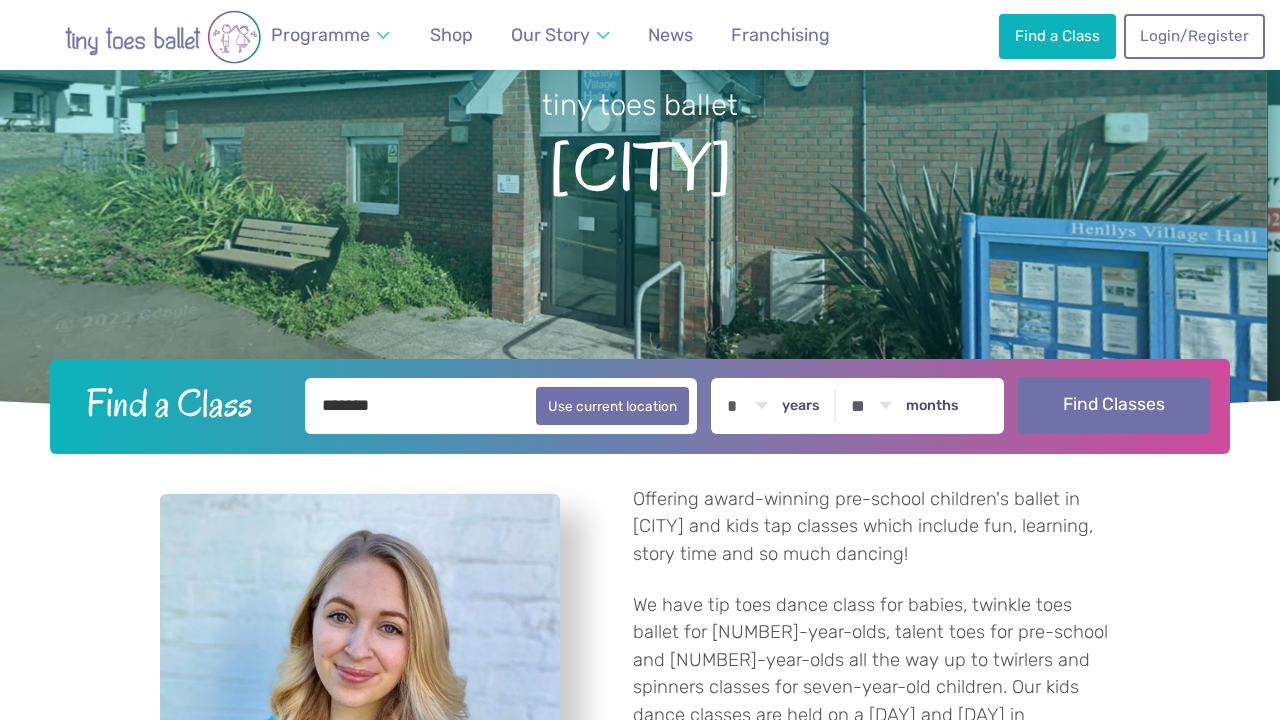 click on "Find Classes" at bounding box center [1114, 405] 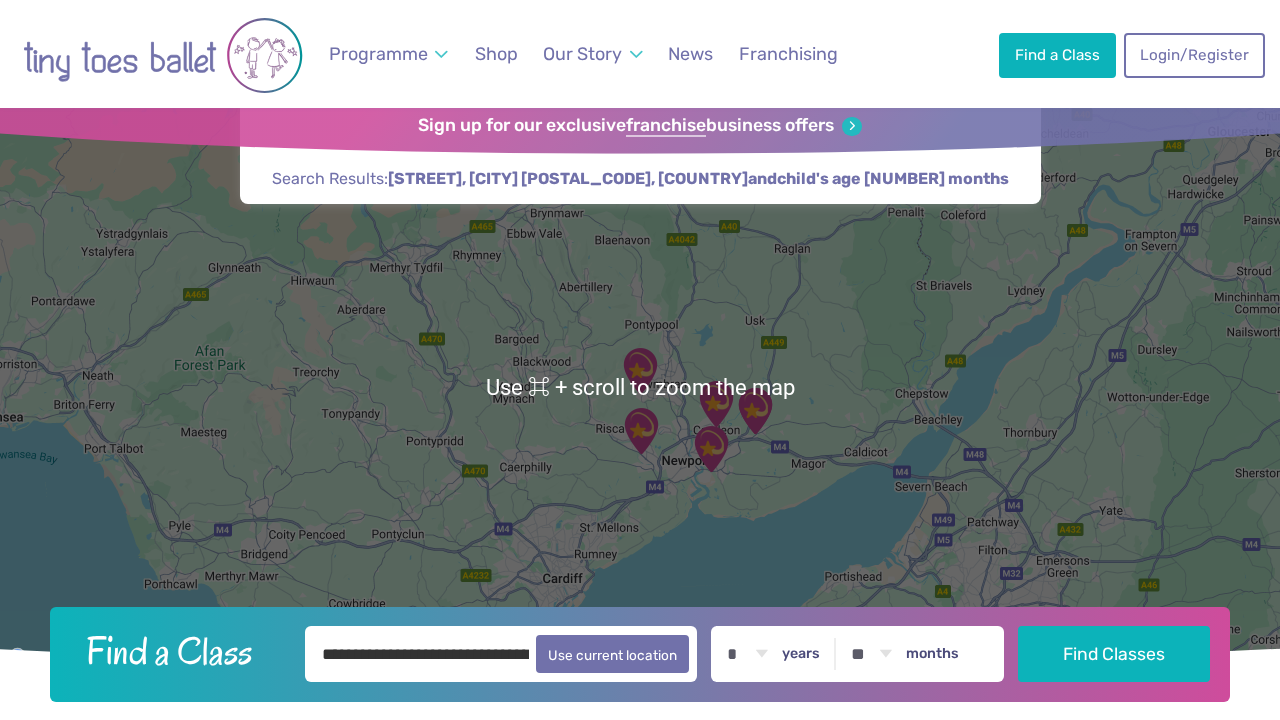scroll, scrollTop: 54, scrollLeft: 0, axis: vertical 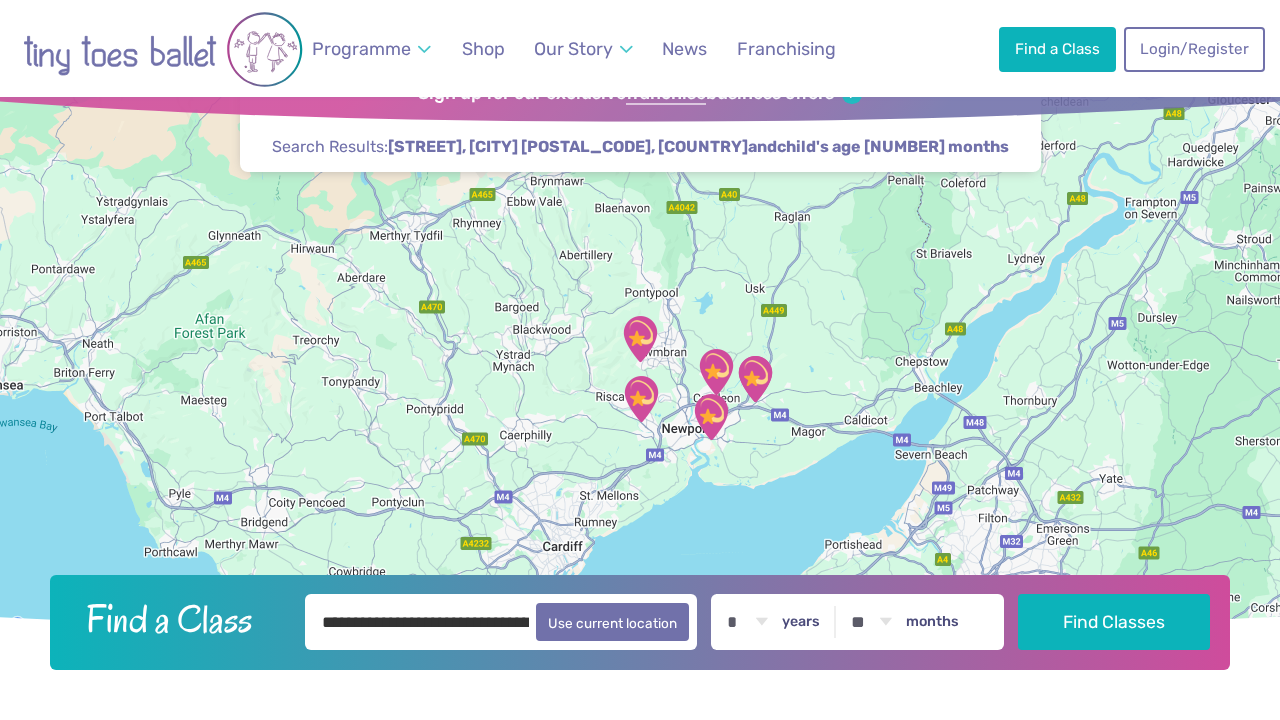 click at bounding box center (640, 339) 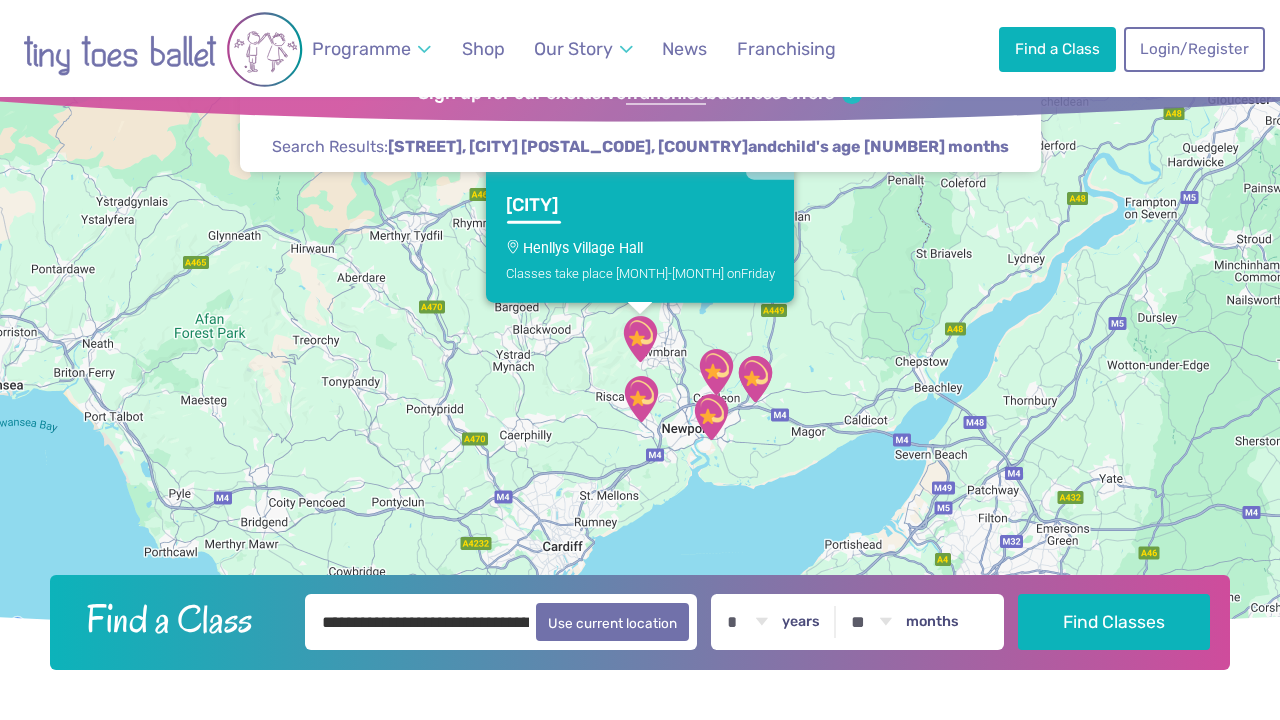 click on "[STREET]" at bounding box center [640, 247] 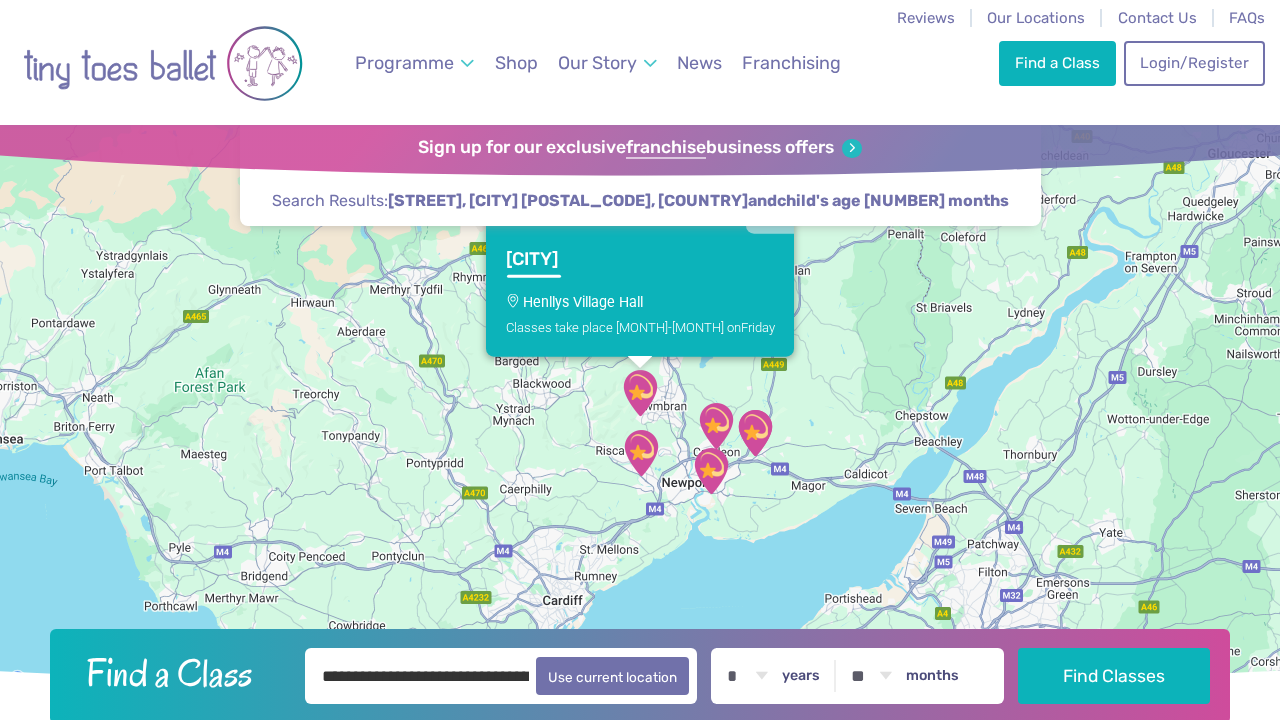 scroll, scrollTop: 0, scrollLeft: 0, axis: both 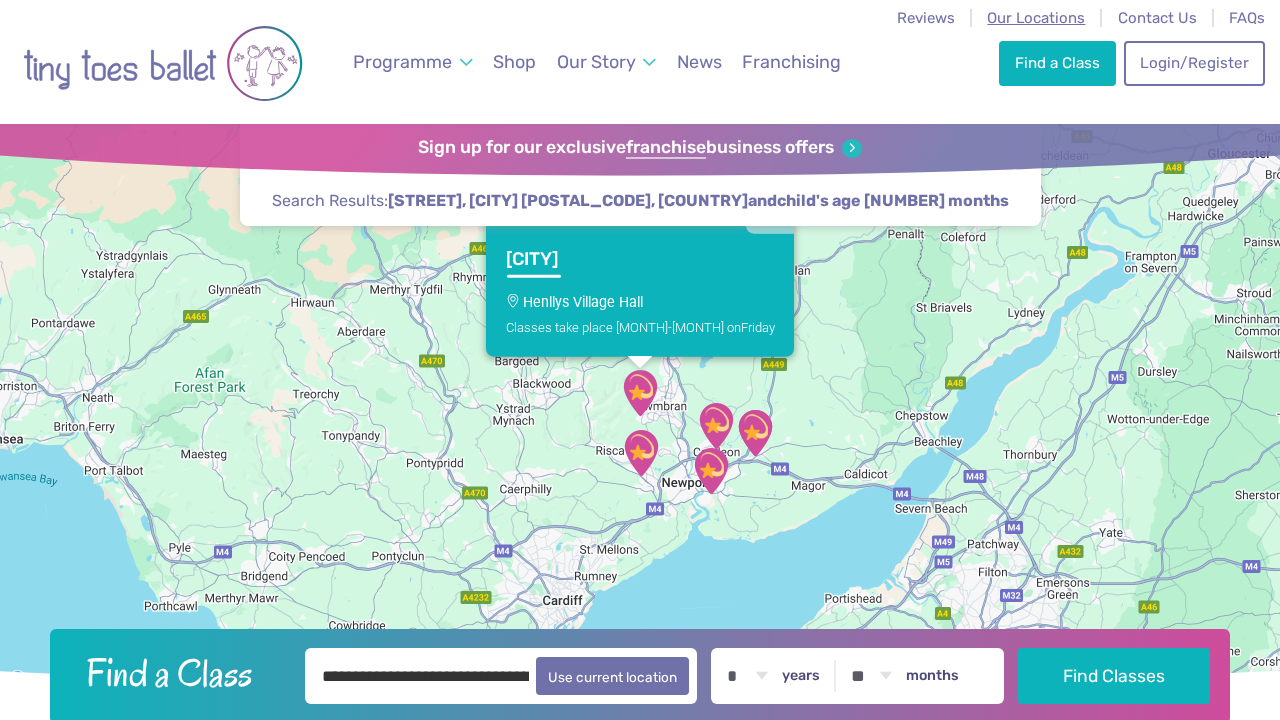 click on "Our Locations" at bounding box center [1036, 18] 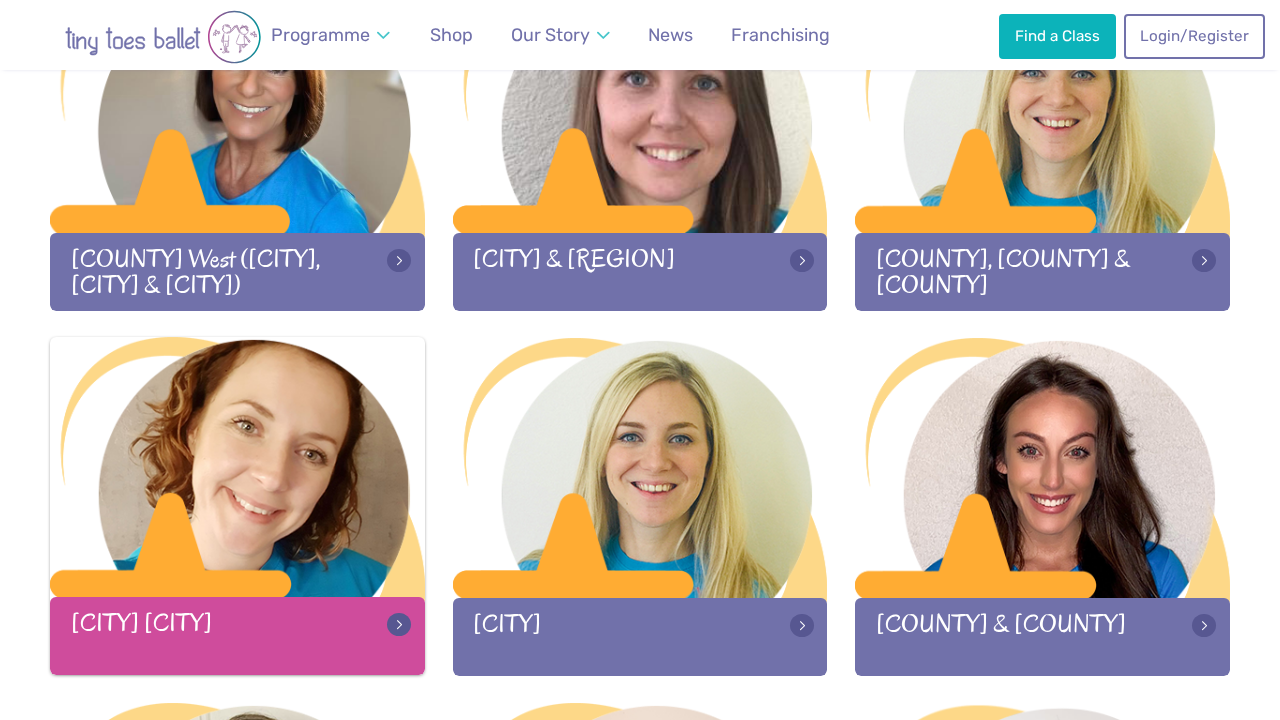 scroll, scrollTop: 1856, scrollLeft: 0, axis: vertical 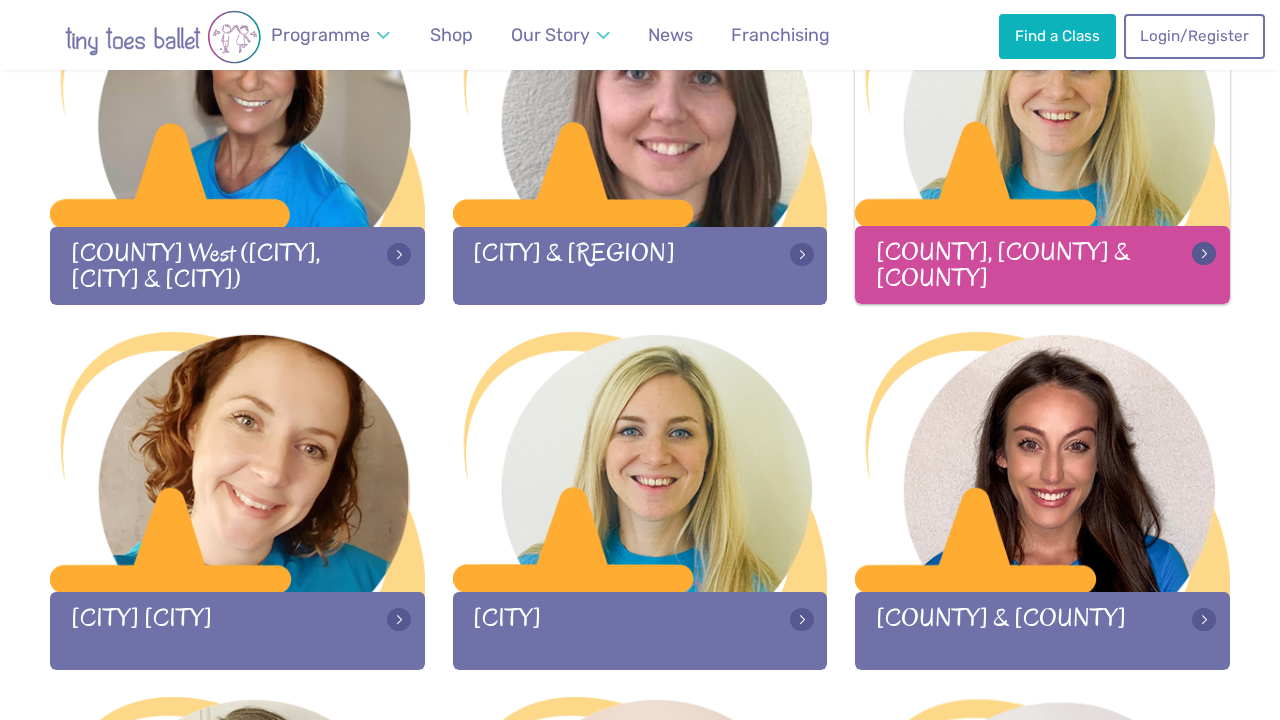 click at bounding box center (1042, 98) 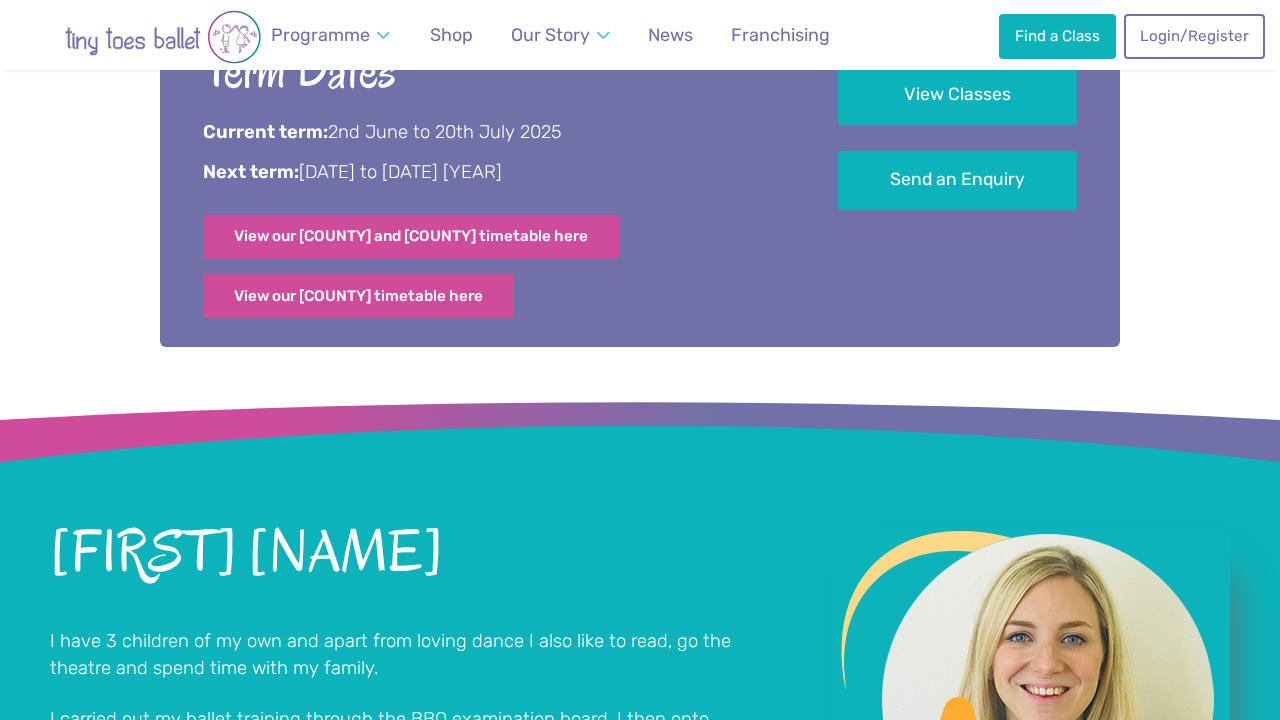 scroll, scrollTop: 1066, scrollLeft: 1, axis: both 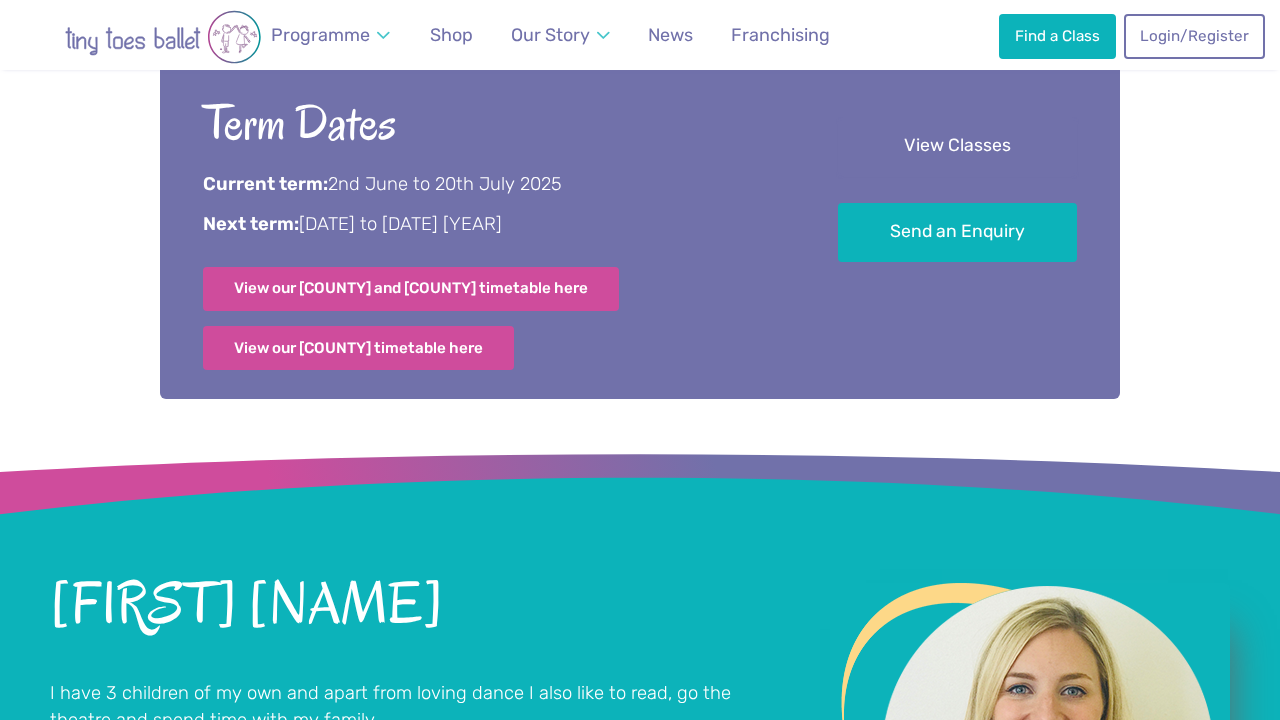 click on "View Classes" at bounding box center (957, 147) 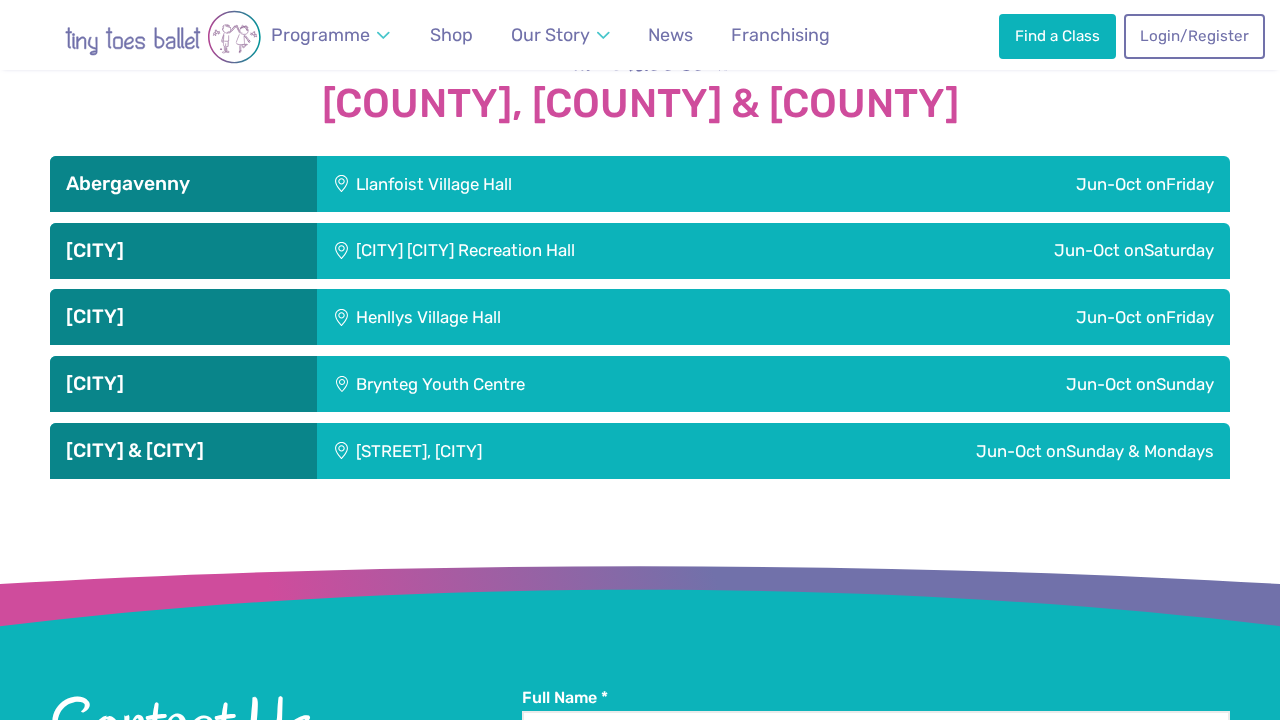 click on "[CITY]" at bounding box center (183, 184) 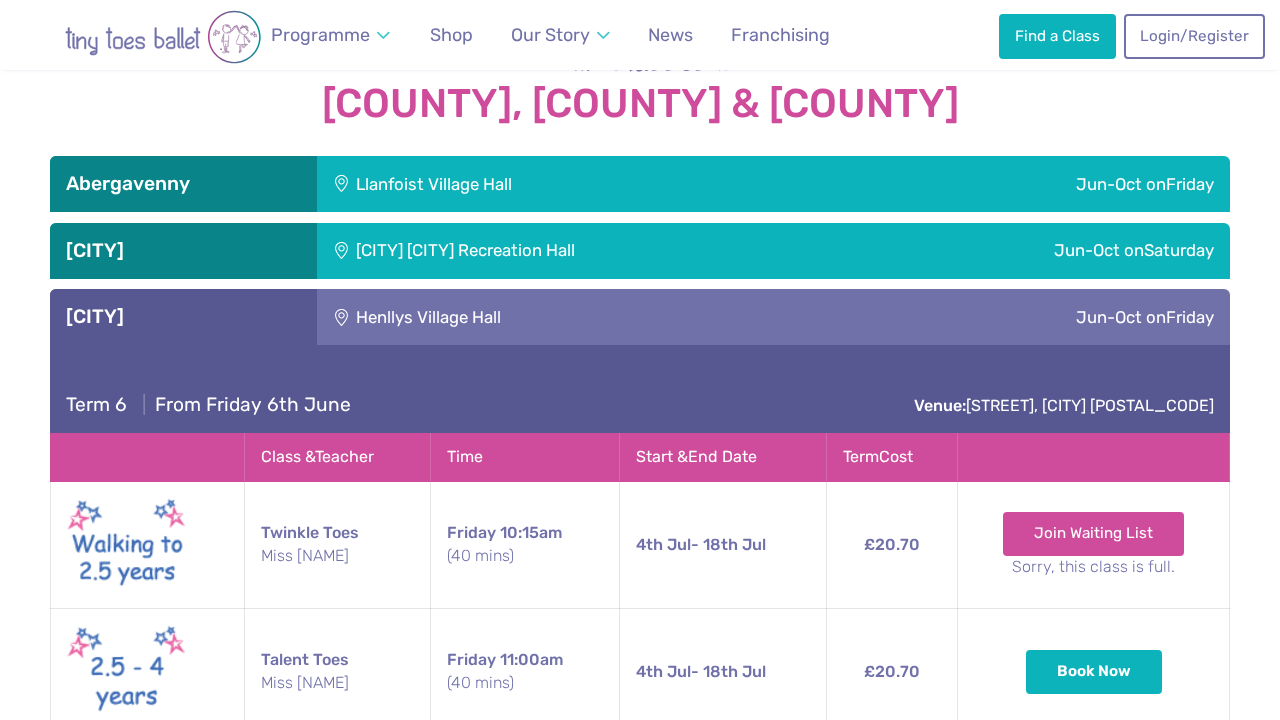click on "[STREET]" at bounding box center (563, 317) 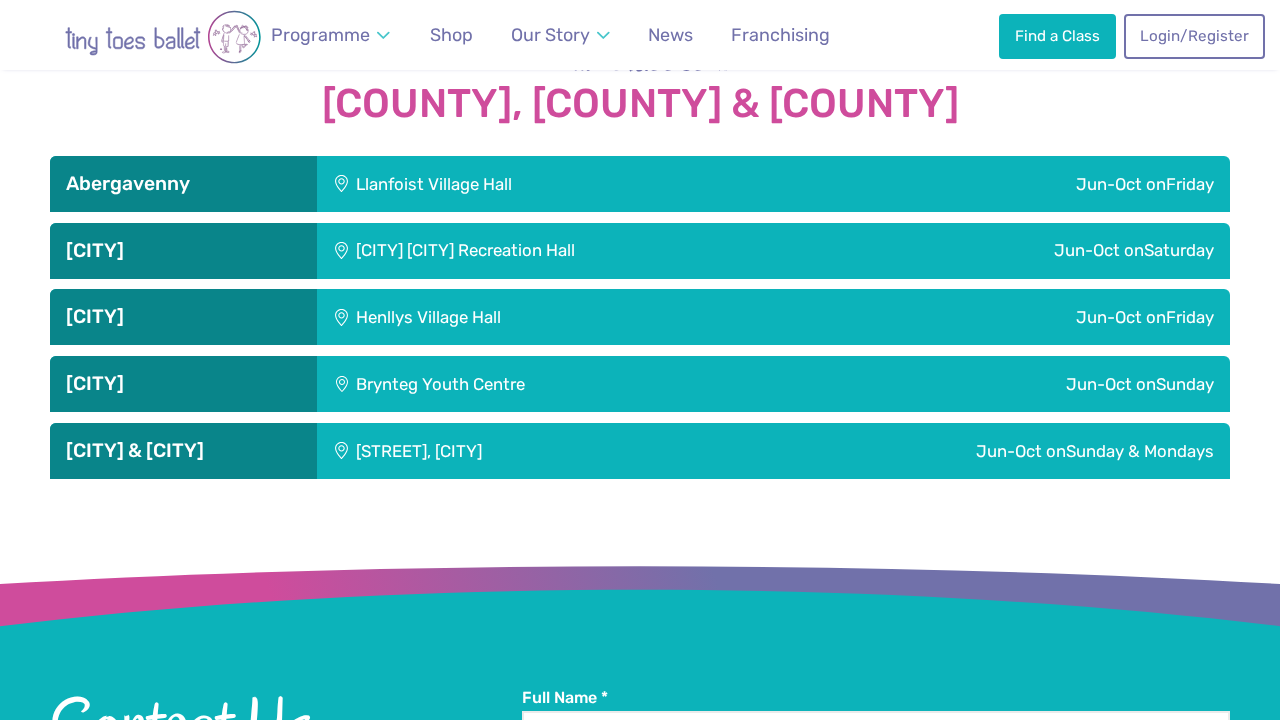 click on "[STREET]" at bounding box center [569, 184] 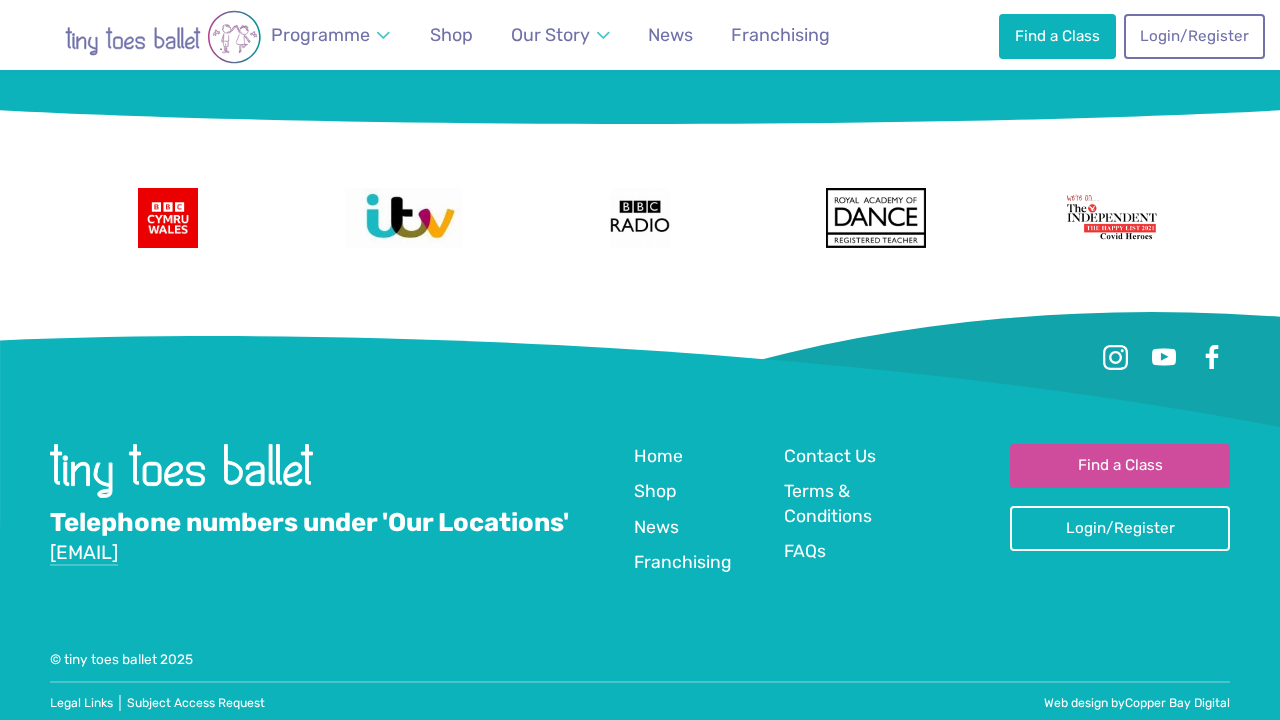 scroll, scrollTop: 5689, scrollLeft: 0, axis: vertical 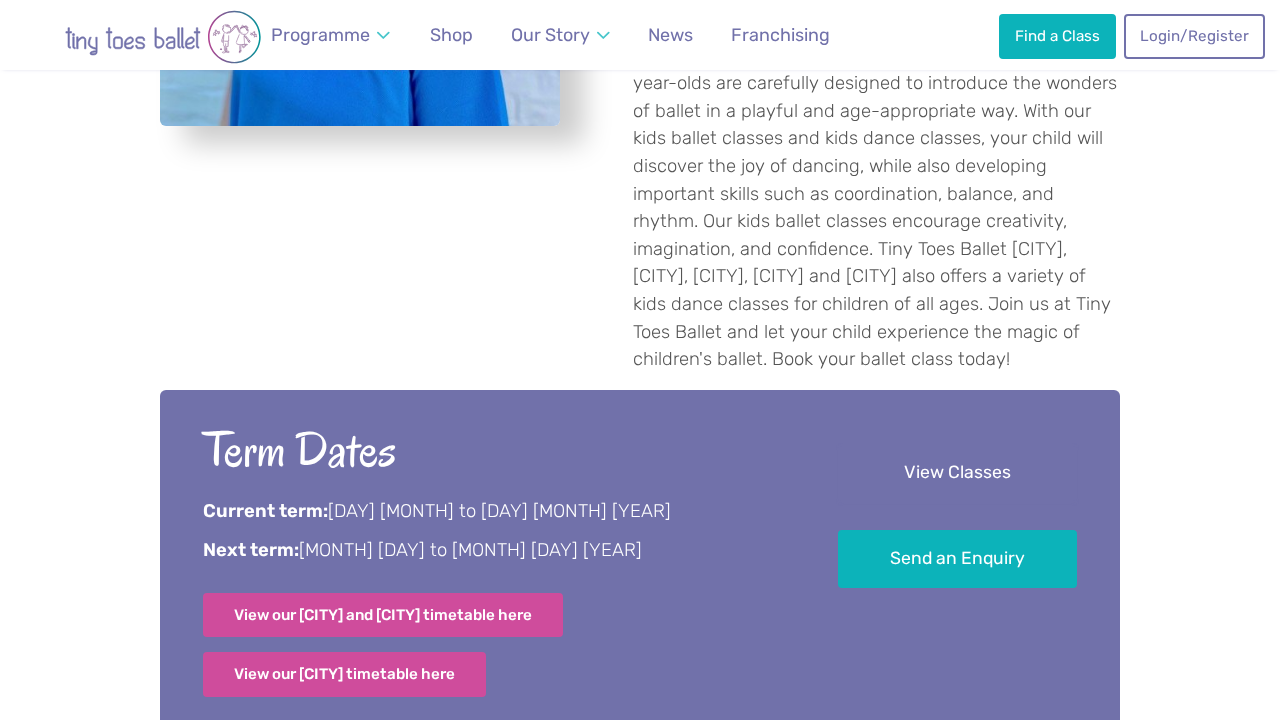 click on "View Classes" at bounding box center (957, 473) 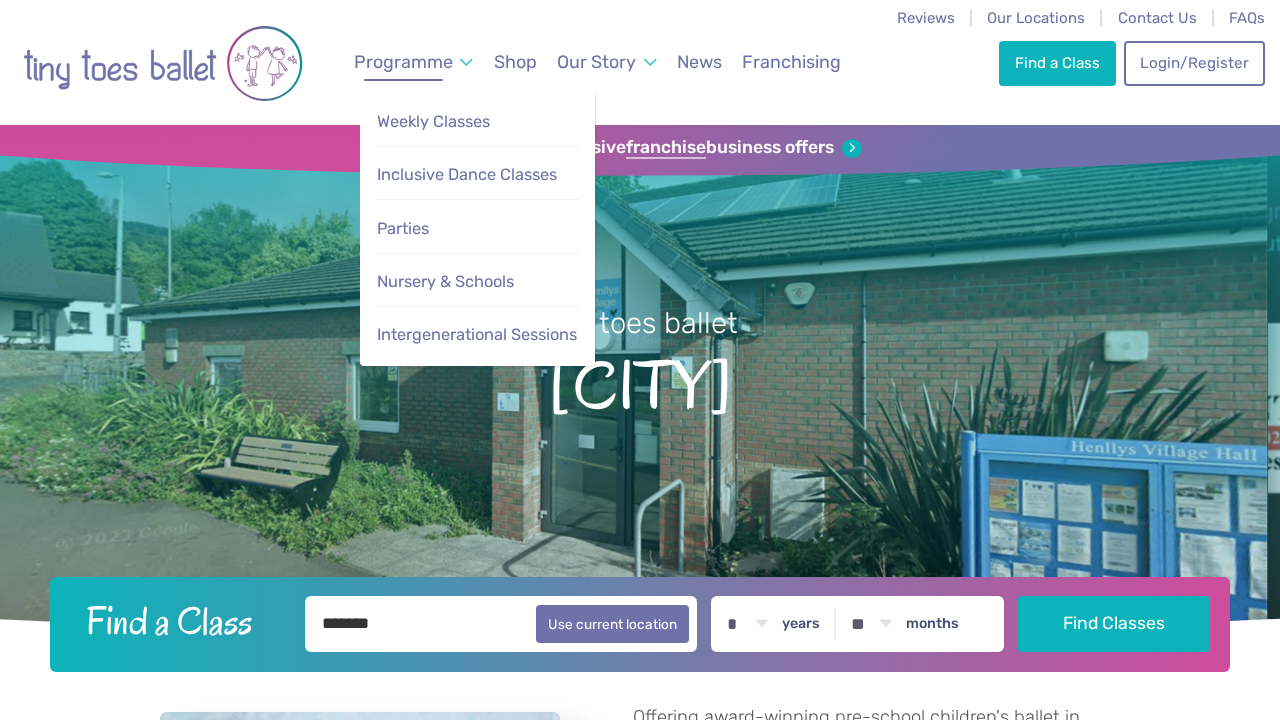 scroll, scrollTop: 0, scrollLeft: 0, axis: both 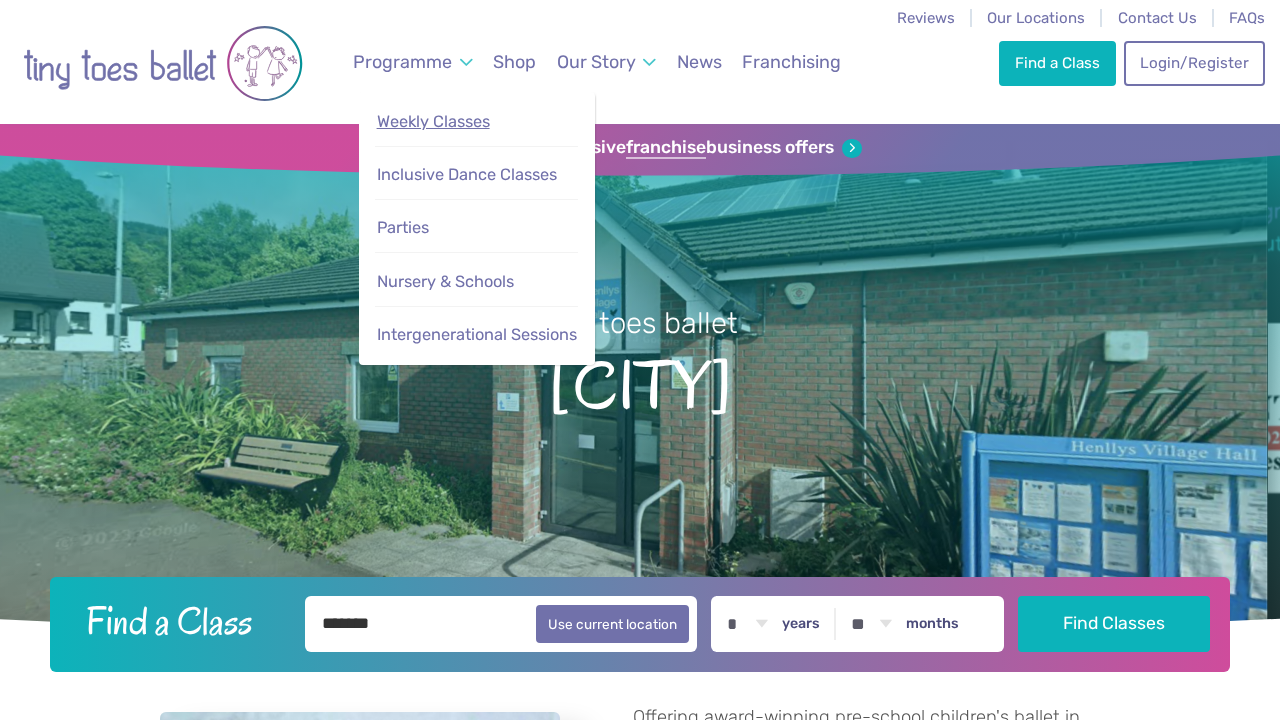 click on "Weekly Classes" at bounding box center [476, 122] 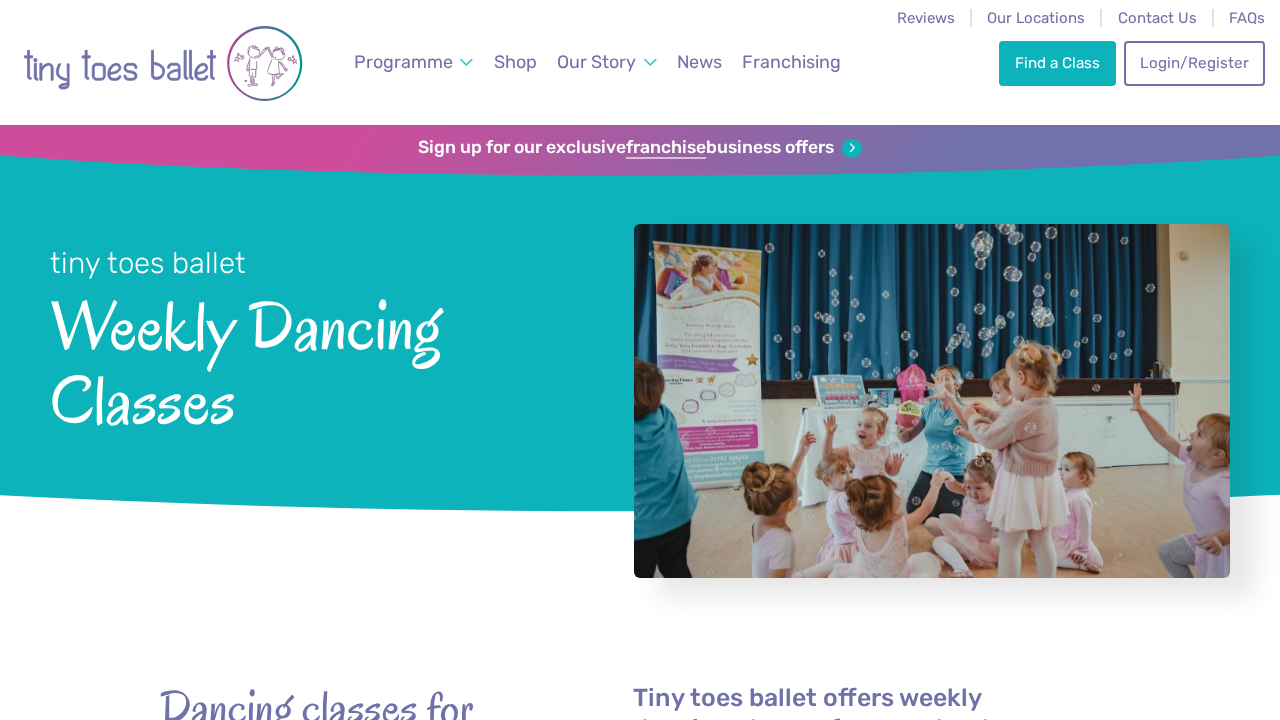 scroll, scrollTop: 0, scrollLeft: 0, axis: both 